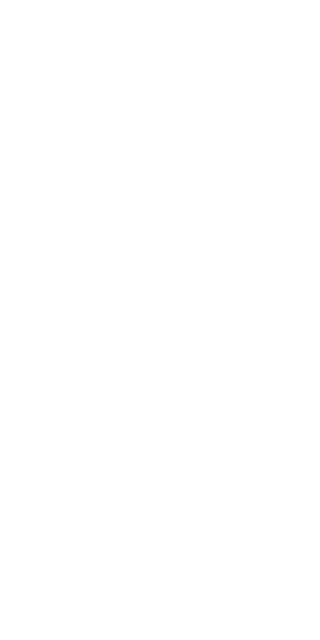 scroll, scrollTop: 0, scrollLeft: 0, axis: both 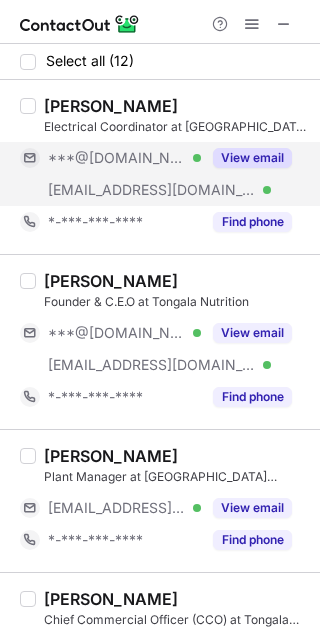 click on "View email" at bounding box center [252, 158] 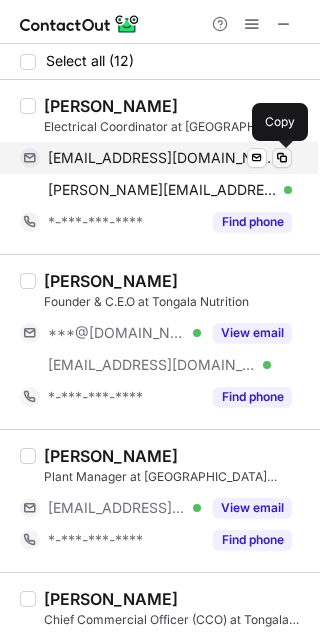 click at bounding box center [282, 158] 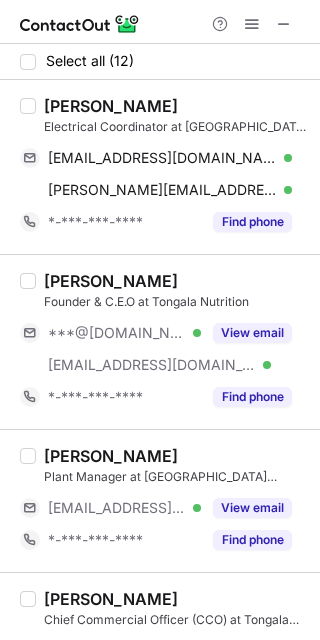 click on "Daniel Cemino" at bounding box center [111, 106] 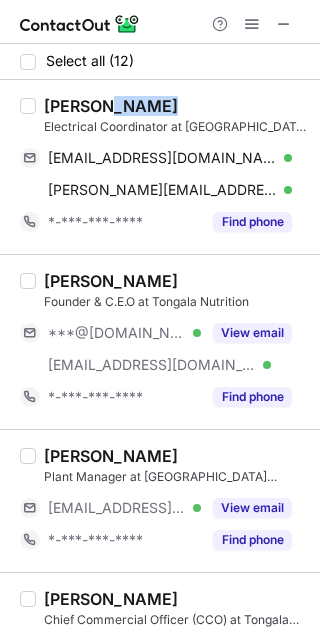 click on "Daniel Cemino" at bounding box center (111, 106) 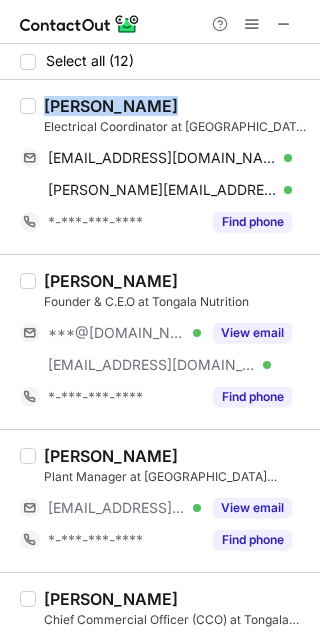 click on "Daniel Cemino" at bounding box center (111, 106) 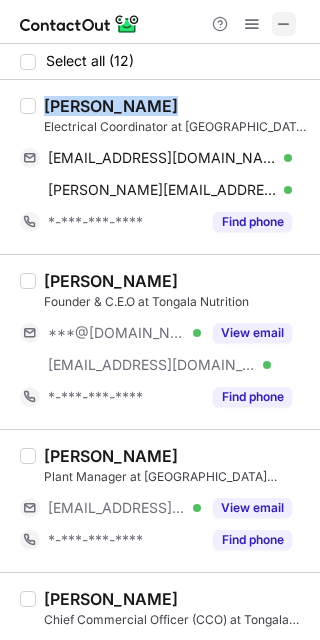 click at bounding box center (284, 24) 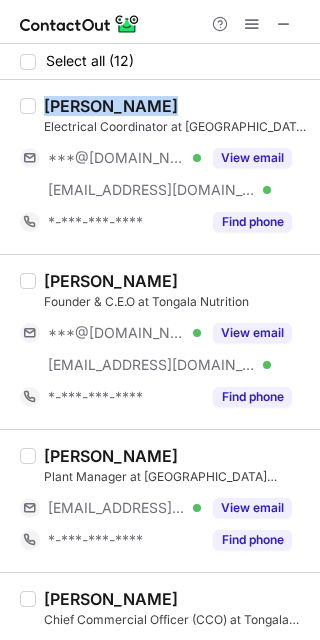 click on "Siddharth Jani" at bounding box center [111, 281] 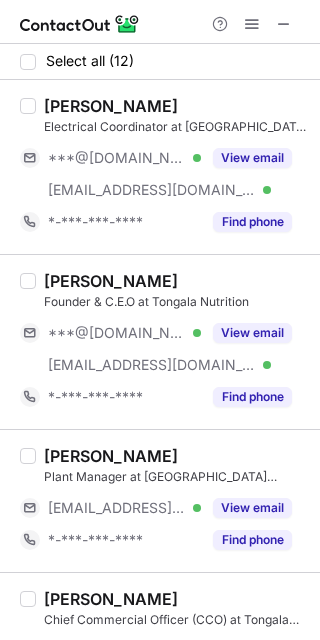 click on "Siddharth Jani" at bounding box center [111, 281] 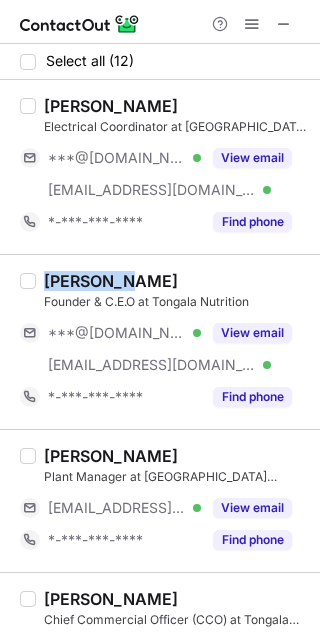 click on "Siddharth Jani" at bounding box center [111, 281] 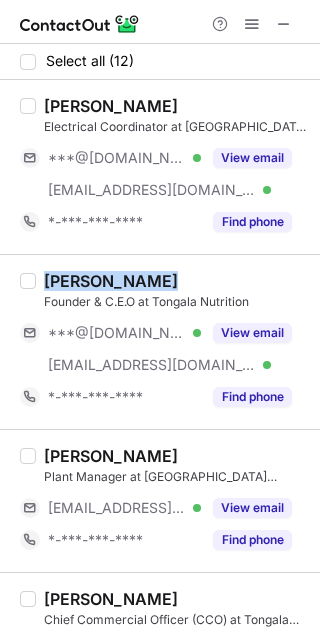 click on "Siddharth Jani" at bounding box center [111, 281] 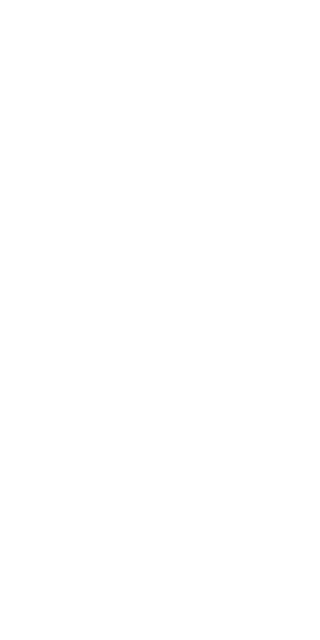 scroll, scrollTop: 0, scrollLeft: 0, axis: both 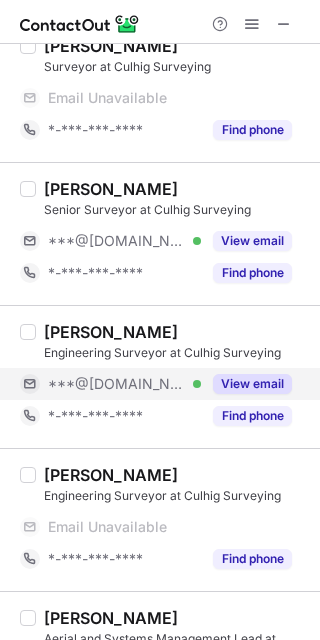 click on "View email" at bounding box center [252, 384] 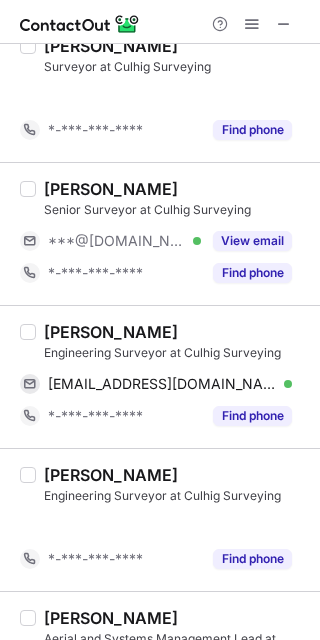scroll, scrollTop: 632, scrollLeft: 0, axis: vertical 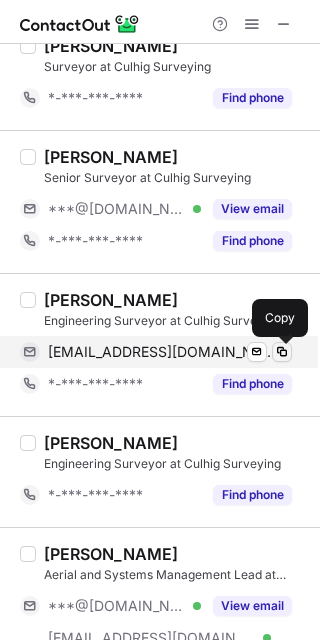 click at bounding box center (282, 352) 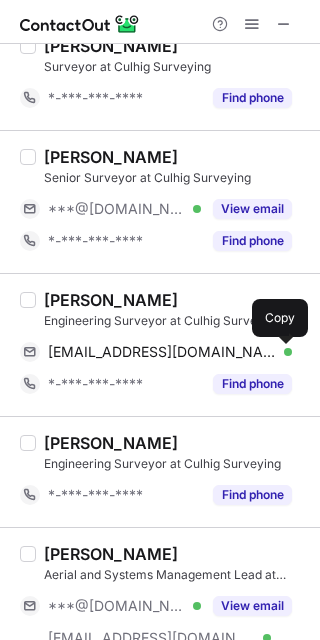 click on "Melam Dorji" at bounding box center [111, 300] 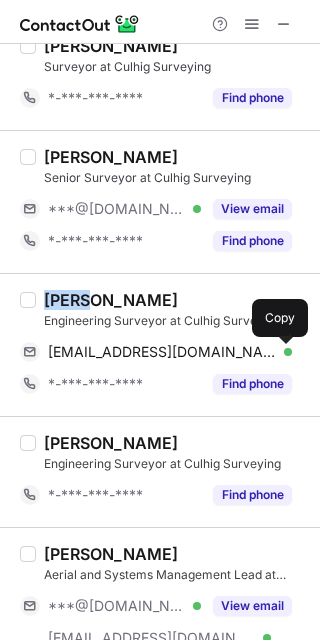 click on "Melam Dorji" at bounding box center [111, 300] 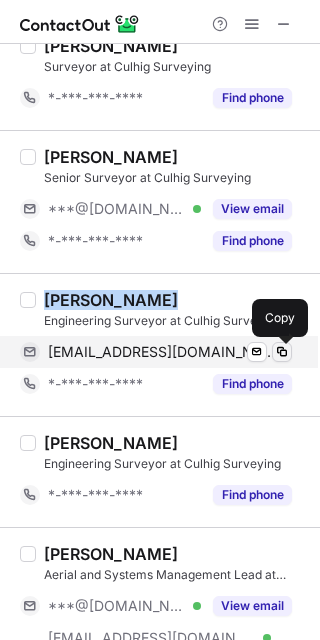 click at bounding box center (282, 352) 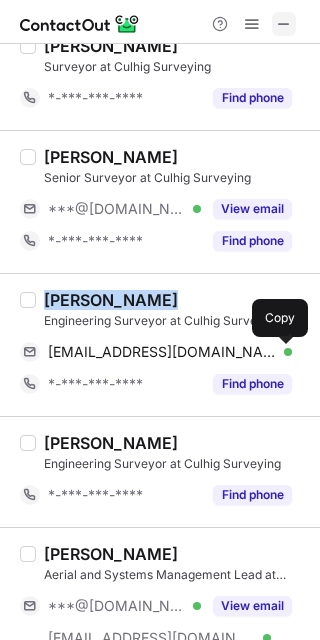 click at bounding box center [284, 24] 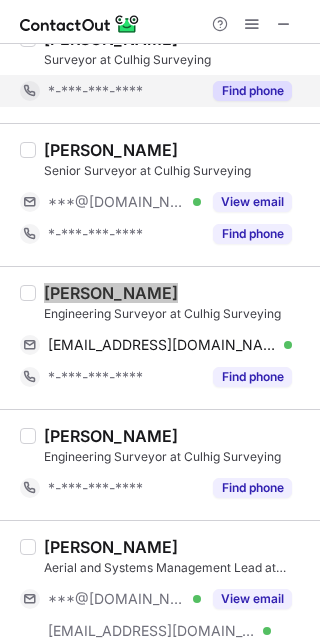 scroll, scrollTop: 0, scrollLeft: 0, axis: both 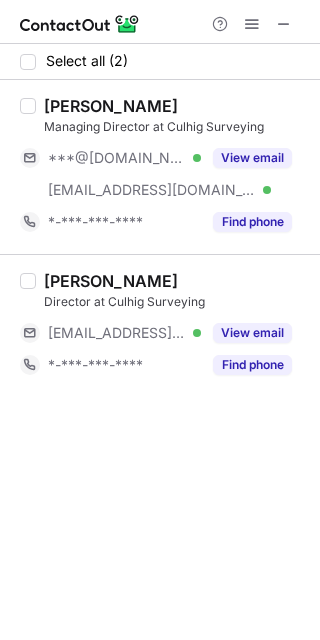 click on "Alan Cullinan" at bounding box center [111, 106] 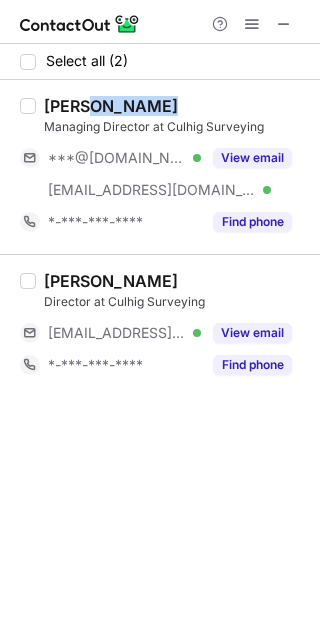 click on "Alan Cullinan" at bounding box center (111, 106) 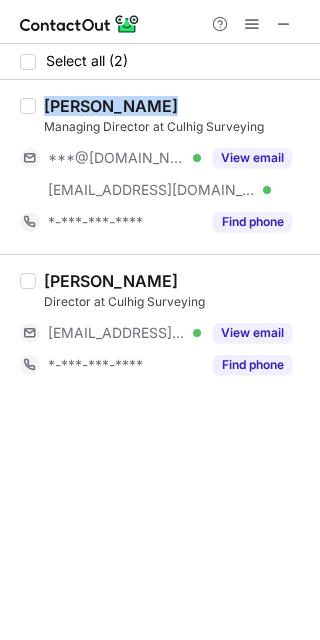 copy on "Alan Cullinan" 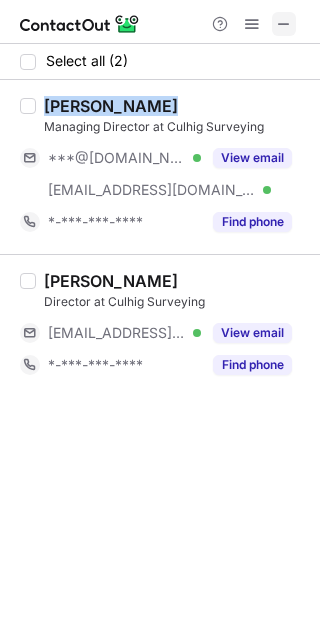 click at bounding box center (284, 24) 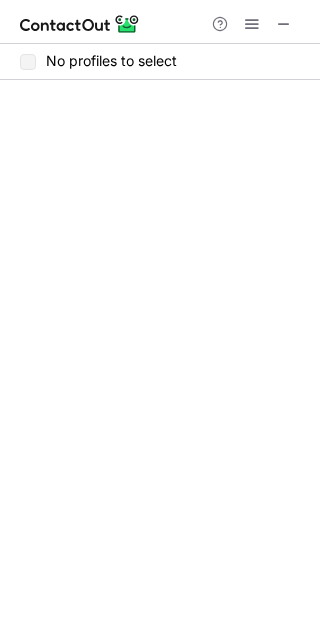 scroll, scrollTop: 0, scrollLeft: 0, axis: both 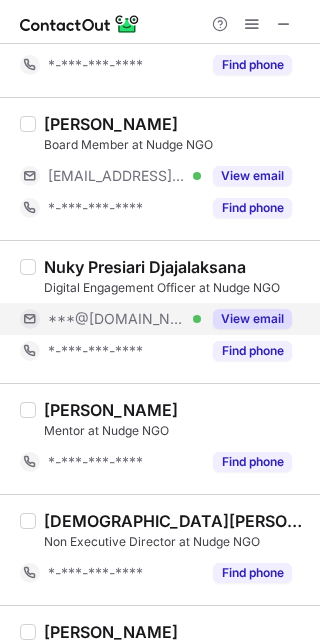 click on "View email" at bounding box center (252, 319) 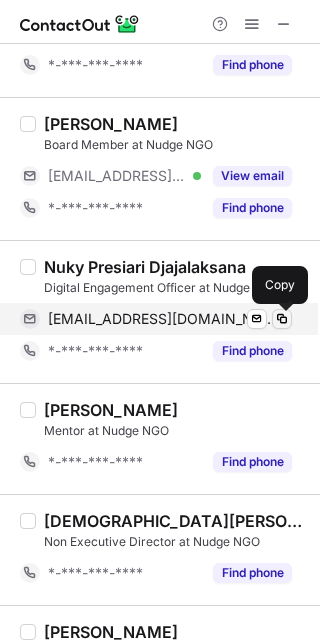 click at bounding box center [282, 319] 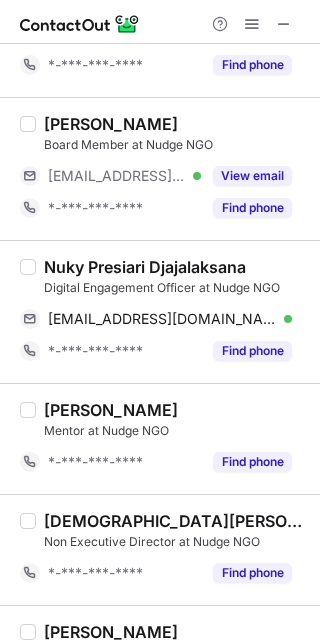click on "Nuky Presiari Djajalaksana" at bounding box center [145, 267] 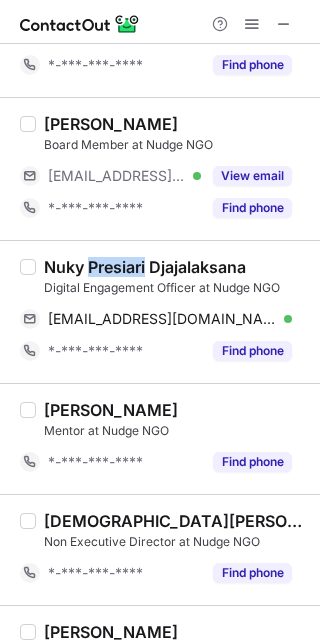 click on "Nuky Presiari Djajalaksana" at bounding box center (145, 267) 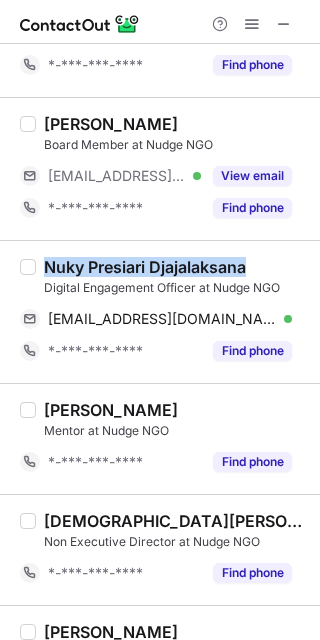 copy on "Nuky Presiari Djajalaksana" 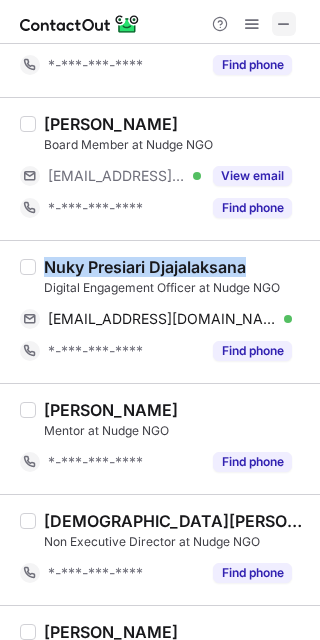 click at bounding box center (284, 24) 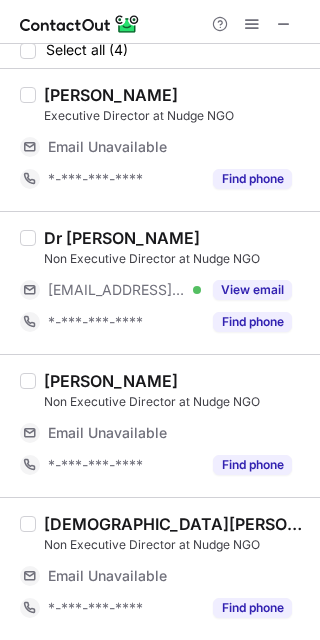 scroll, scrollTop: 12, scrollLeft: 0, axis: vertical 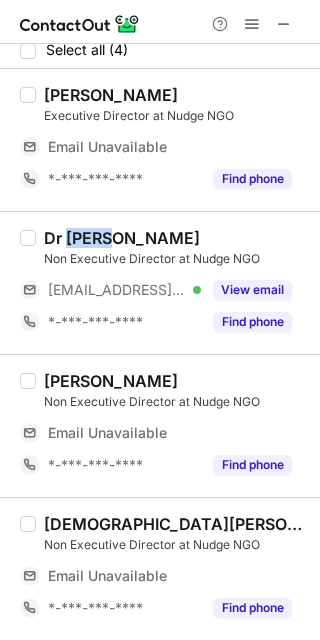 click on "Dr Helen Todd" at bounding box center [122, 238] 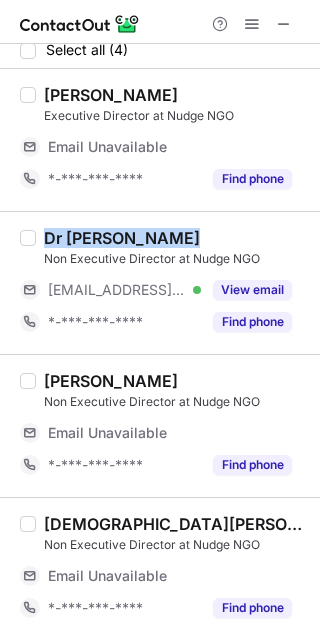 click on "Dr Helen Todd" at bounding box center [122, 238] 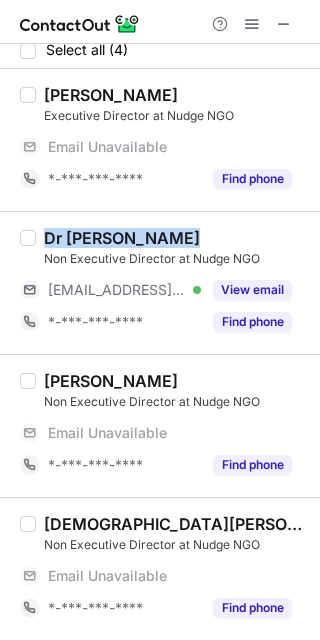 copy on "Dr Helen Todd" 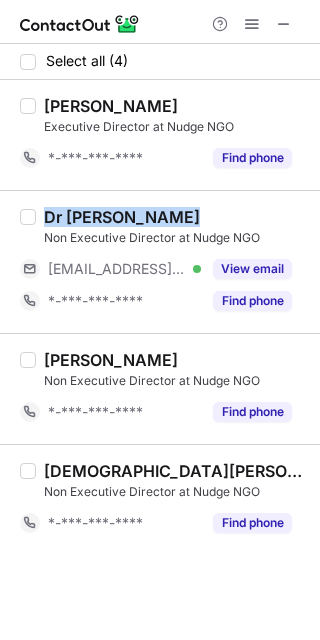 scroll, scrollTop: 0, scrollLeft: 0, axis: both 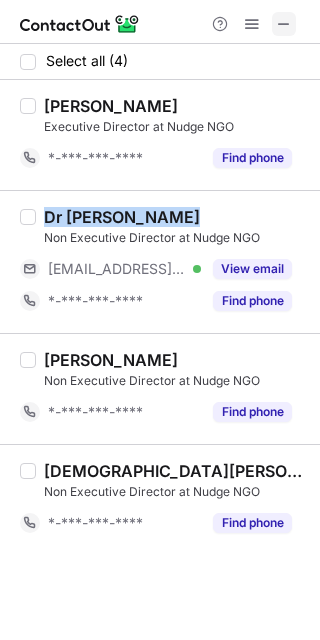 click at bounding box center (284, 24) 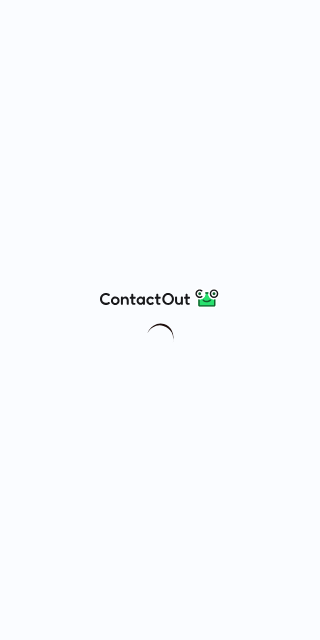 scroll, scrollTop: 0, scrollLeft: 0, axis: both 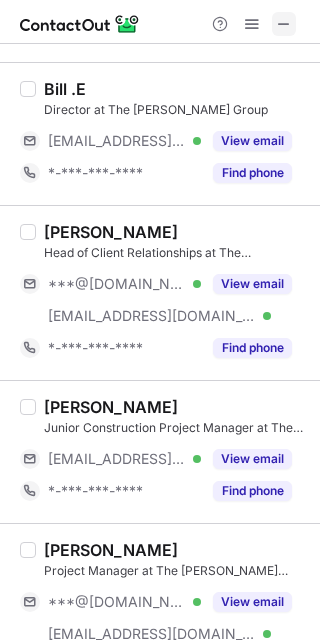 click at bounding box center (284, 24) 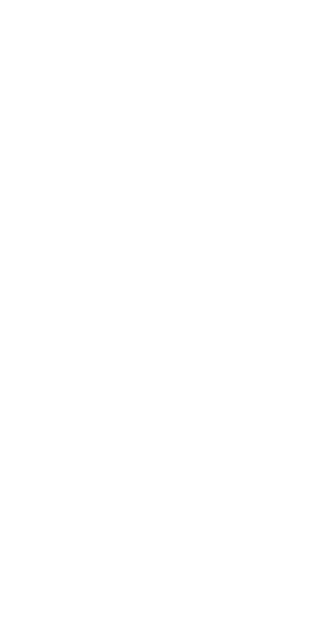 scroll, scrollTop: 0, scrollLeft: 0, axis: both 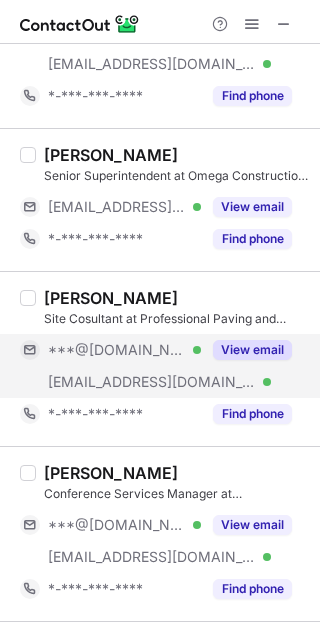 click on "View email" at bounding box center (252, 350) 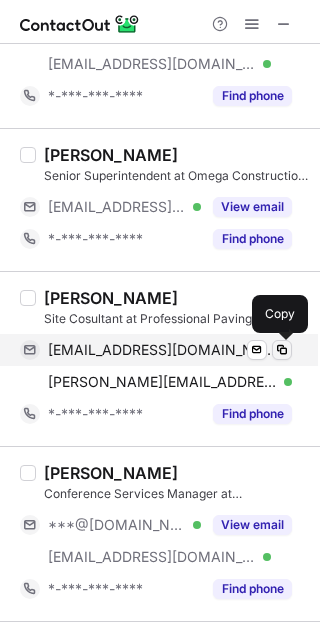 click at bounding box center (282, 350) 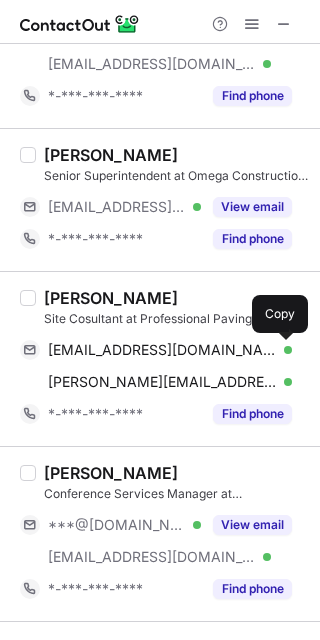 click on "Craig Schlegel" at bounding box center [111, 298] 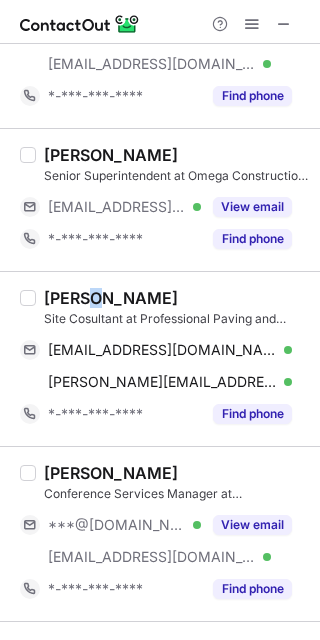 click on "Craig Schlegel" at bounding box center [111, 298] 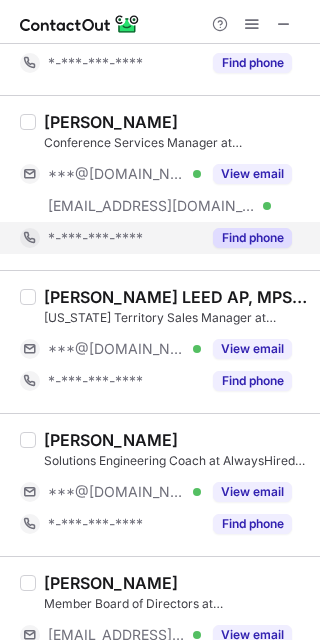 scroll, scrollTop: 633, scrollLeft: 0, axis: vertical 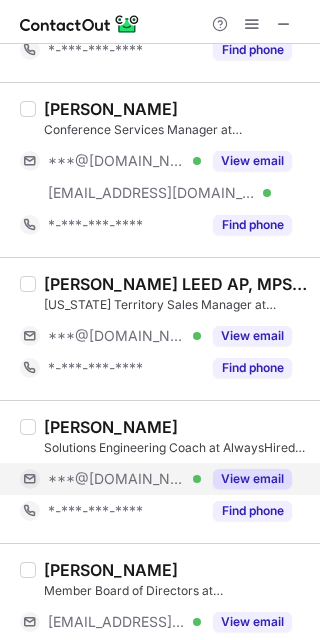 click on "View email" at bounding box center (252, 479) 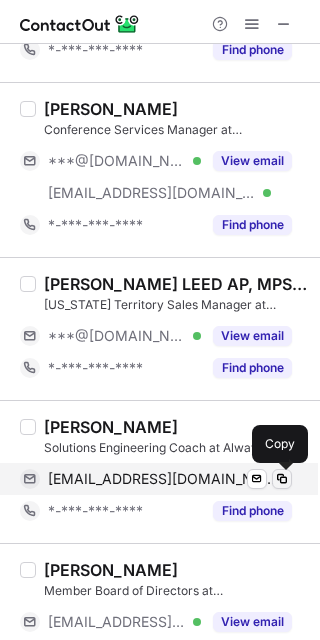 click at bounding box center (282, 479) 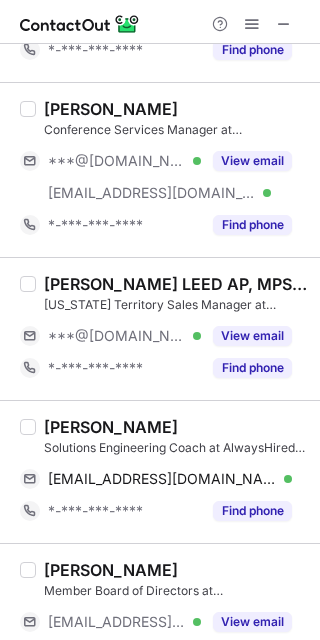 click on "Tim Yurchenko" at bounding box center (111, 427) 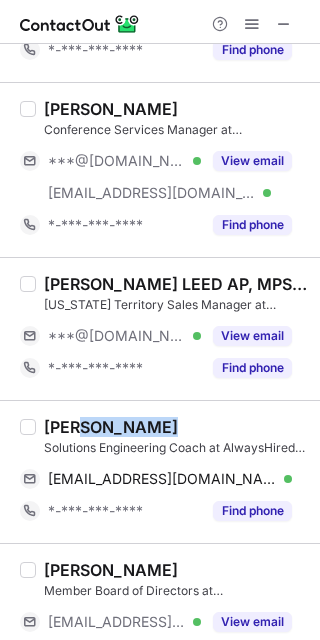 click on "Tim Yurchenko" at bounding box center (111, 427) 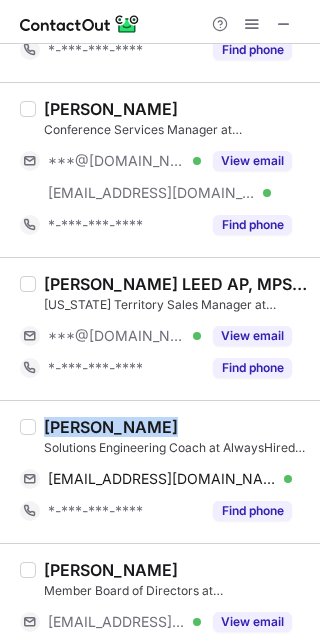 click on "Tim Yurchenko" at bounding box center [111, 427] 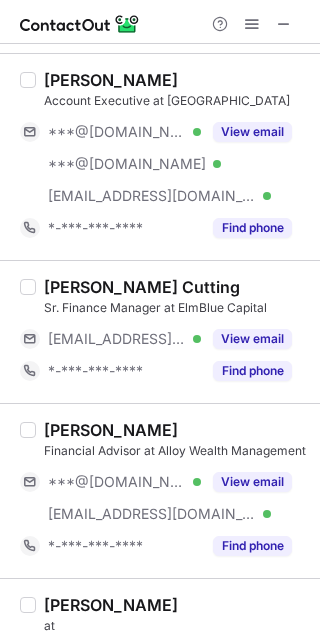 scroll, scrollTop: 1298, scrollLeft: 0, axis: vertical 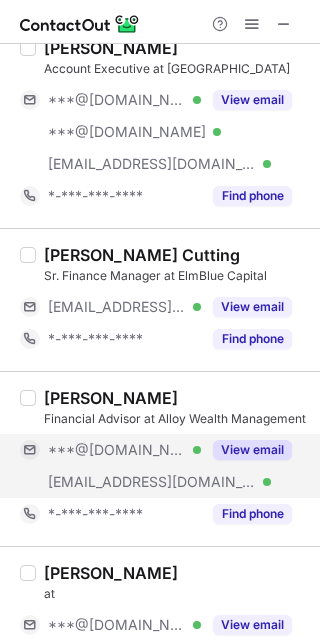 click on "View email" at bounding box center [252, 450] 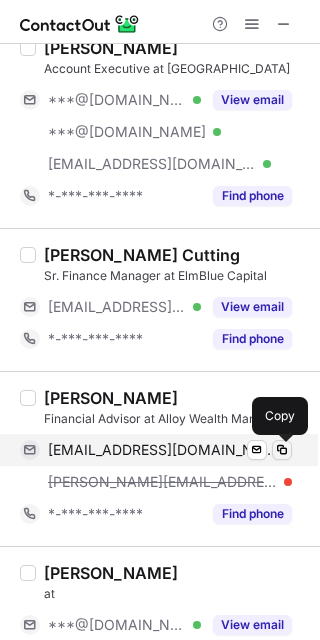 click at bounding box center (282, 450) 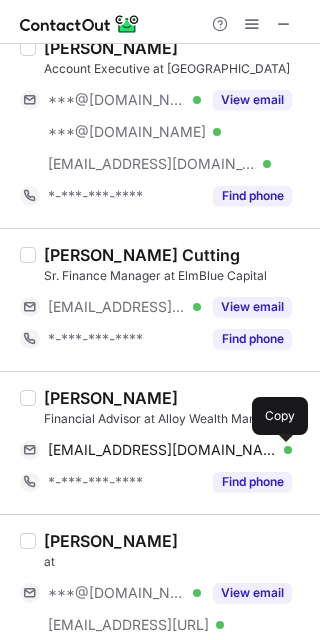 click on "Matthew Craigle" at bounding box center [111, 398] 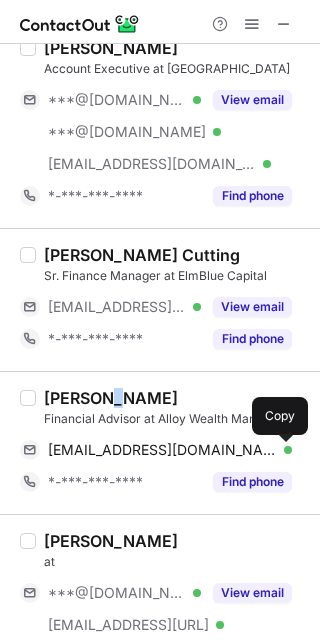 click on "Matthew Craigle" at bounding box center [111, 398] 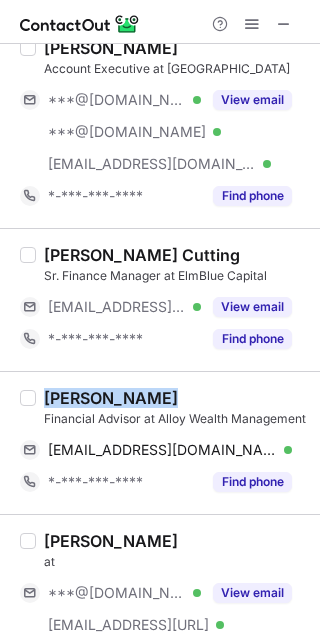 click on "Matthew Craigle" at bounding box center [111, 398] 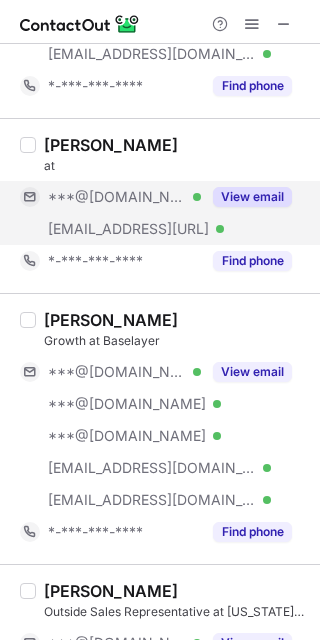 scroll, scrollTop: 1748, scrollLeft: 0, axis: vertical 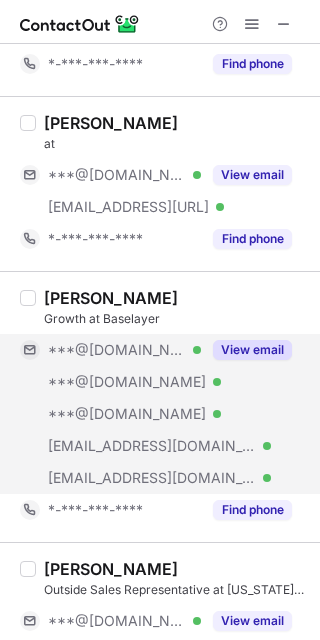 click on "View email" at bounding box center (252, 350) 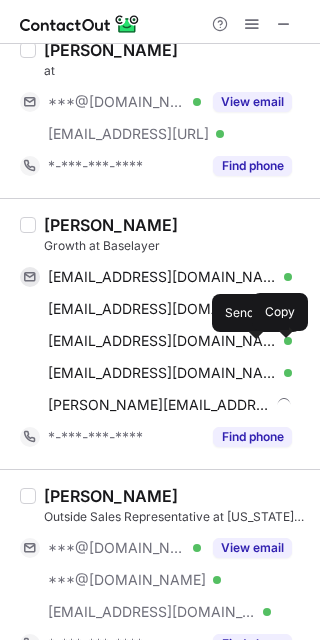 scroll, scrollTop: 1820, scrollLeft: 0, axis: vertical 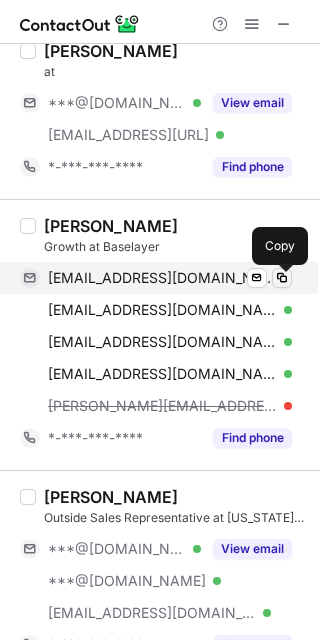 click at bounding box center [282, 278] 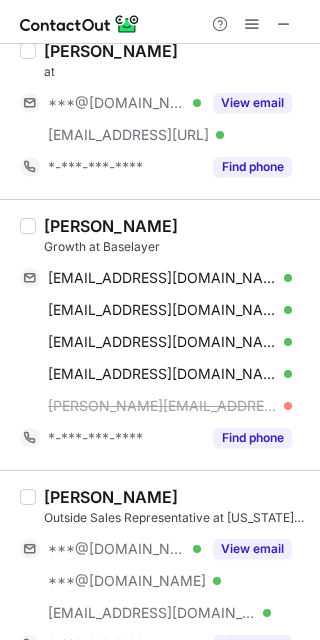 click on "Michael LaSala" at bounding box center (111, 226) 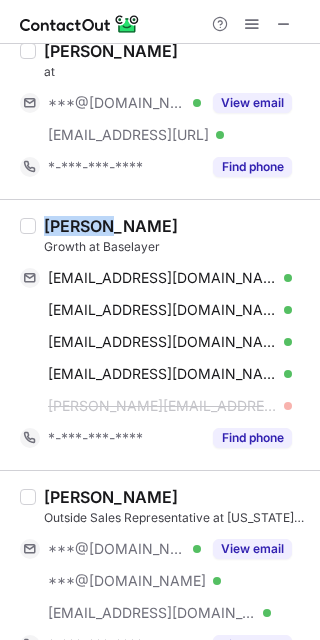 click on "Michael LaSala" at bounding box center [111, 226] 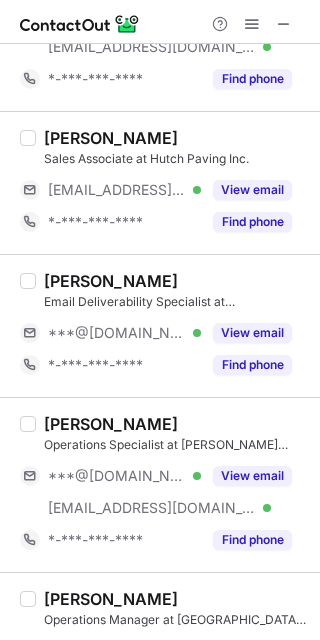scroll, scrollTop: 1960, scrollLeft: 0, axis: vertical 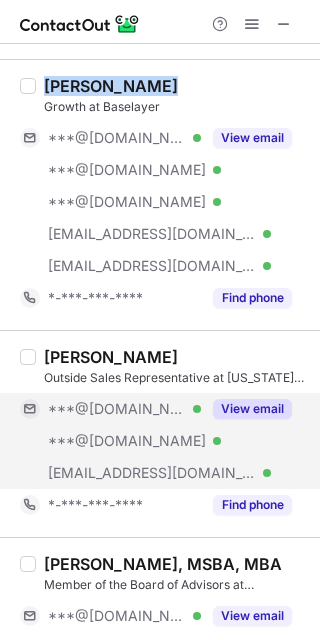 click on "View email" at bounding box center (252, 409) 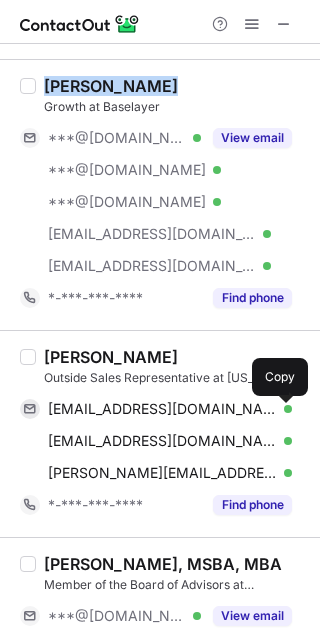click at bounding box center [282, 409] 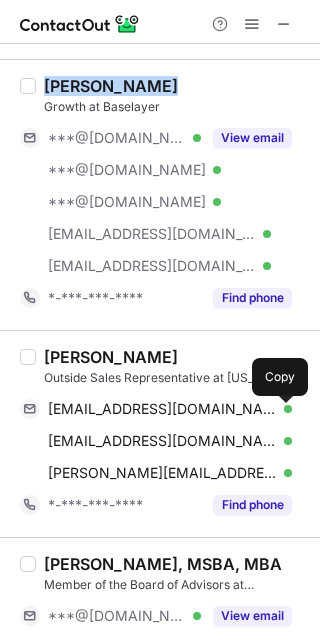 click on "John Vanek" at bounding box center (111, 357) 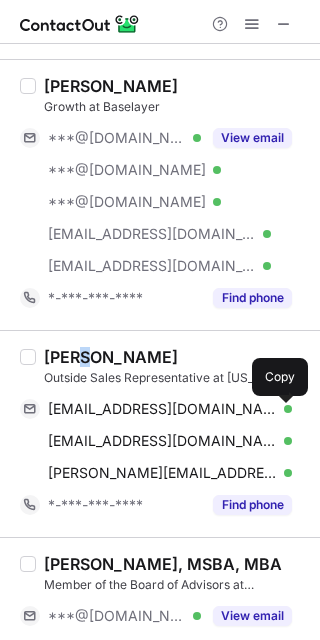 click on "John Vanek" at bounding box center (111, 357) 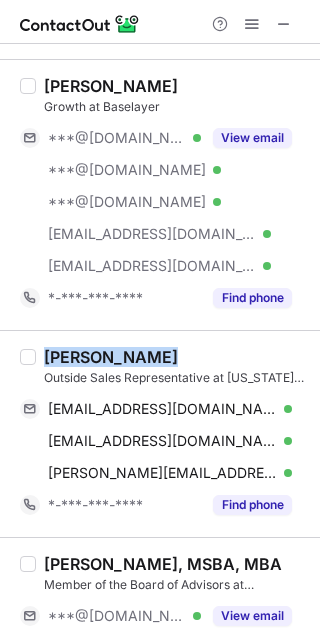 click on "John Vanek" at bounding box center [111, 357] 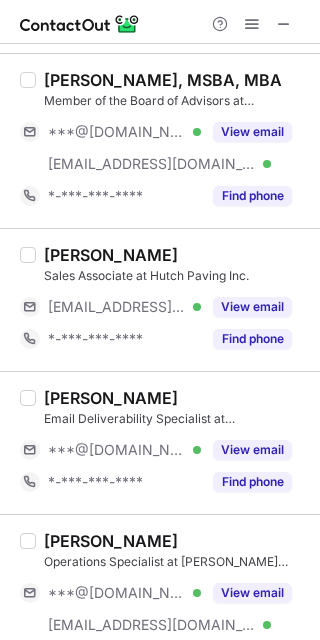 scroll, scrollTop: 2460, scrollLeft: 0, axis: vertical 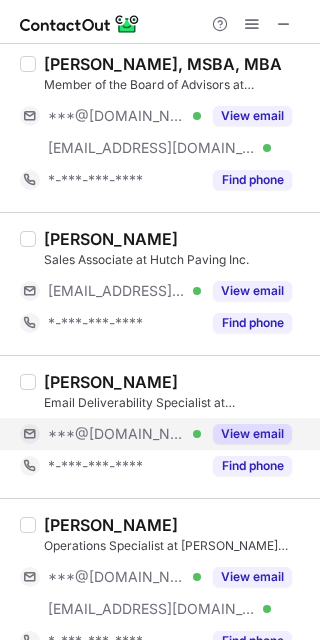 click on "View email" at bounding box center (252, 434) 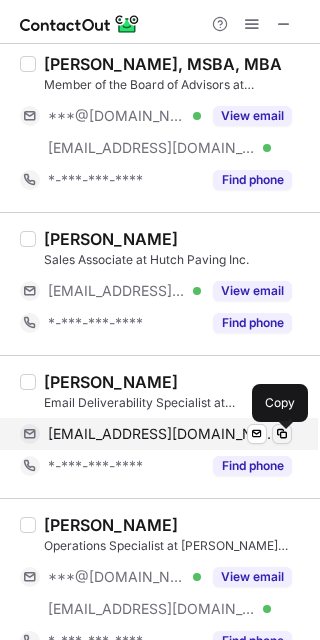 click at bounding box center (282, 434) 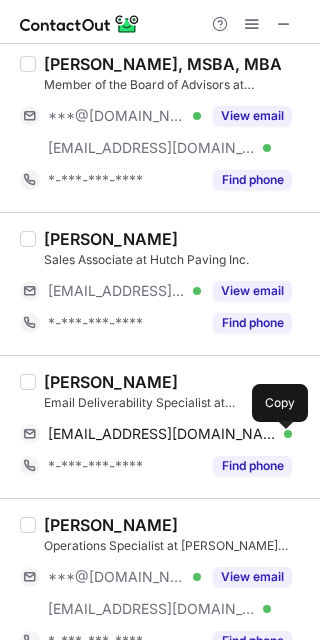 click on "Mira Vdovychenko" at bounding box center [111, 382] 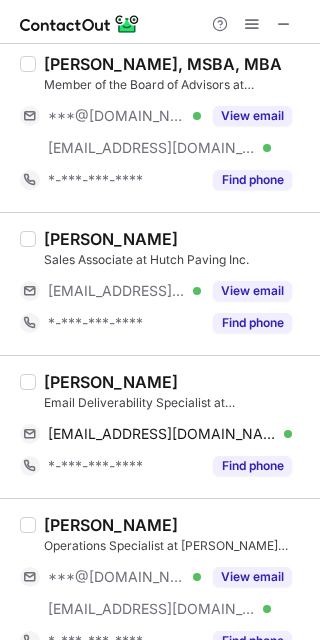 click on "Mira Vdovychenko" at bounding box center [111, 382] 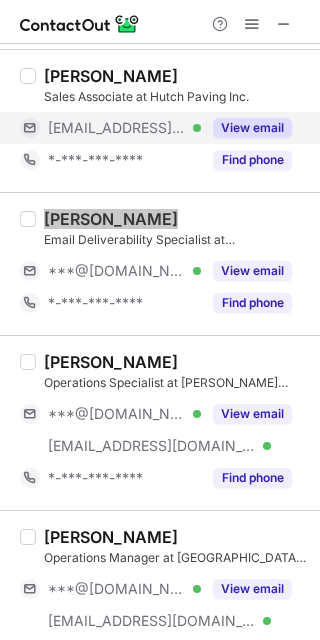 scroll, scrollTop: 2630, scrollLeft: 0, axis: vertical 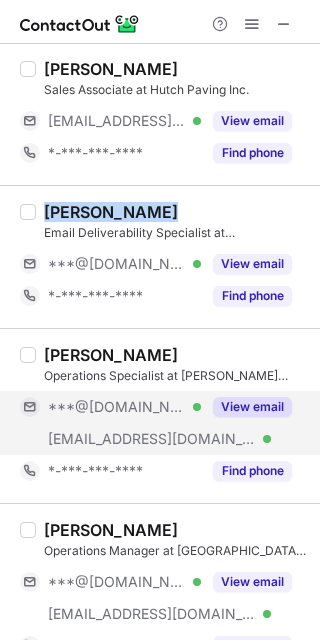 click on "View email" at bounding box center [252, 407] 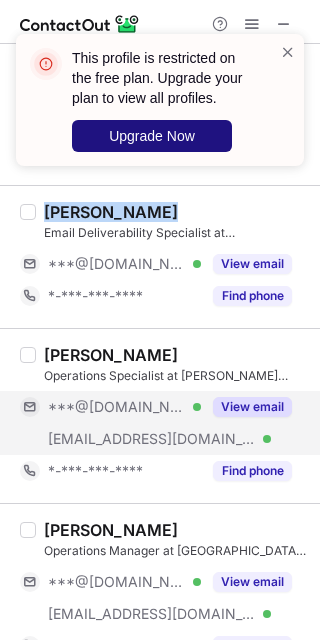 click on "Upgrade Now" at bounding box center [152, 136] 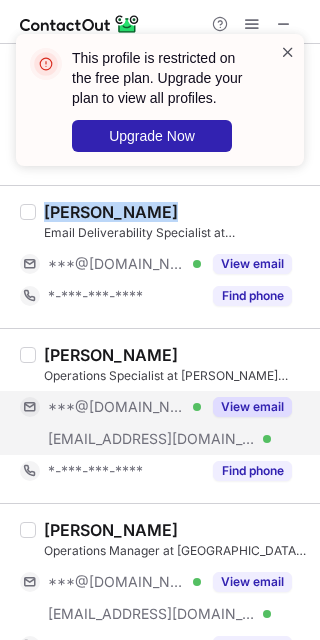click at bounding box center (288, 52) 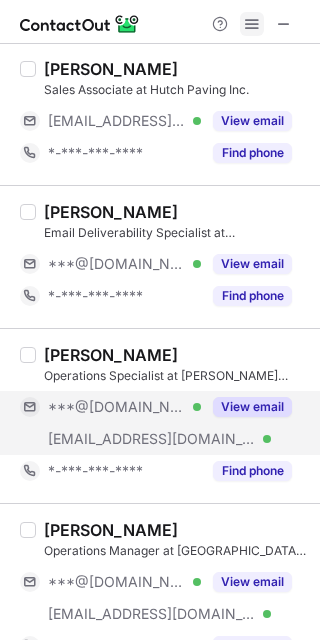 click at bounding box center (252, 24) 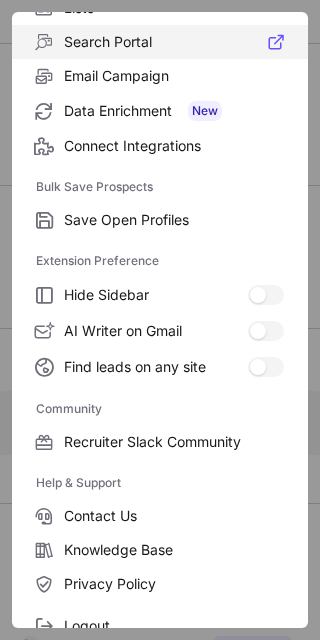 scroll, scrollTop: 268, scrollLeft: 0, axis: vertical 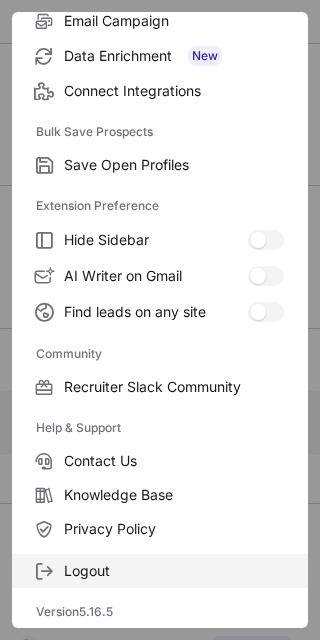 click on "Logout" at bounding box center (174, 571) 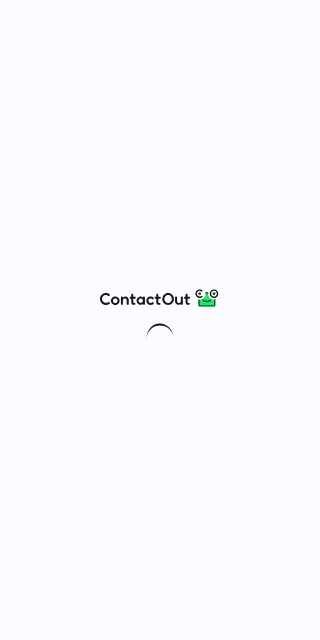 scroll, scrollTop: 0, scrollLeft: 0, axis: both 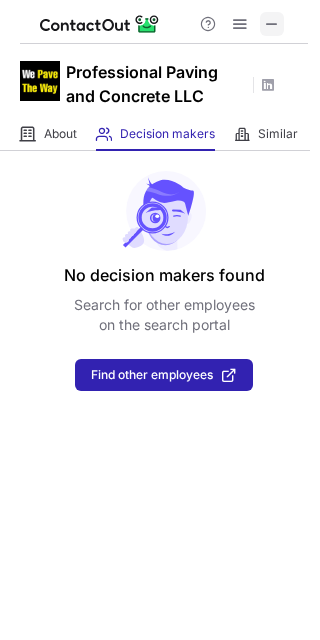 click at bounding box center (272, 24) 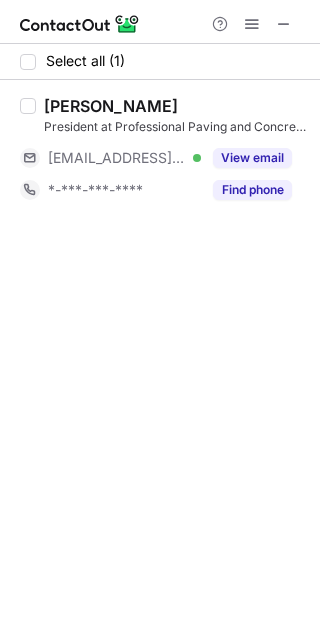 click on "[PERSON_NAME]" at bounding box center (111, 106) 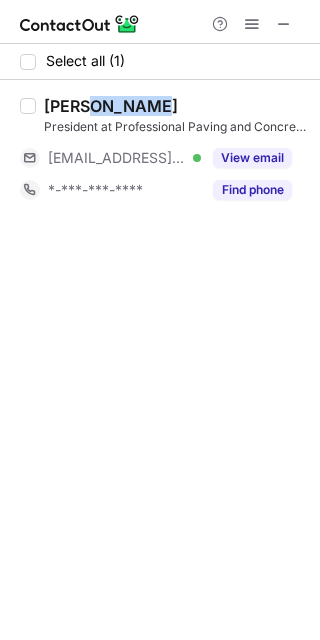 click on "[PERSON_NAME]" at bounding box center (111, 106) 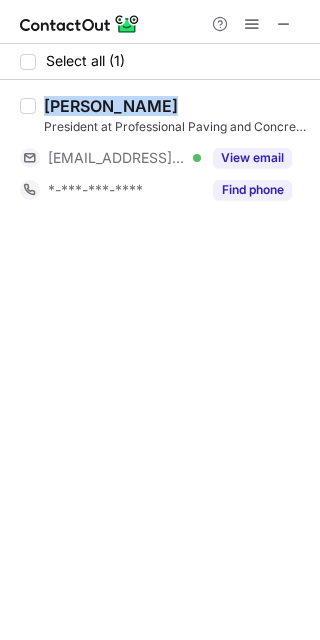 click on "[PERSON_NAME]" at bounding box center [111, 106] 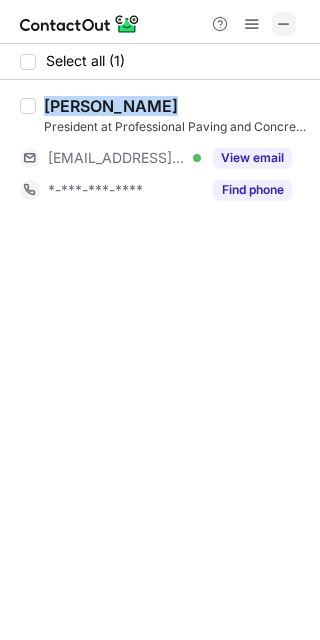 click at bounding box center [284, 24] 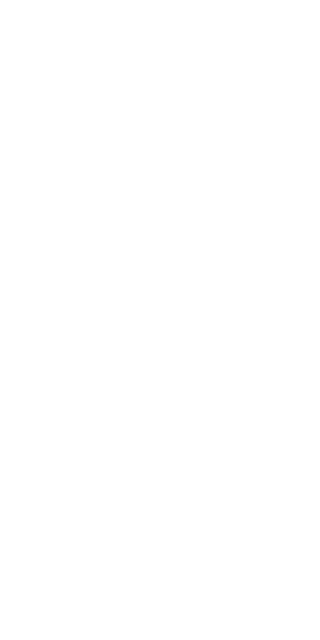 scroll, scrollTop: 0, scrollLeft: 0, axis: both 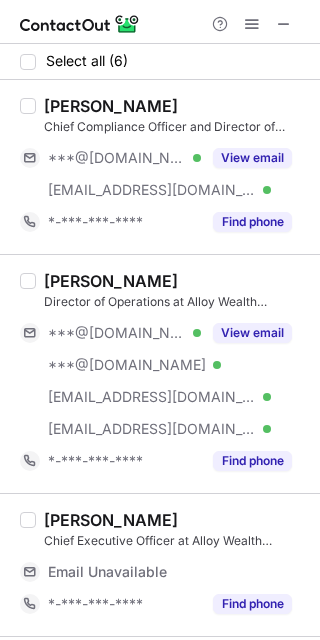 click on "Erica Elliott" at bounding box center [111, 106] 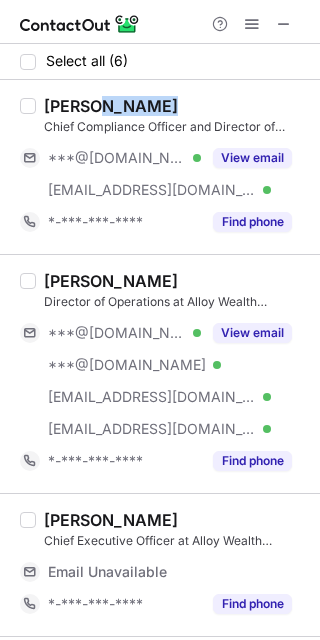 click on "Erica Elliott" at bounding box center (111, 106) 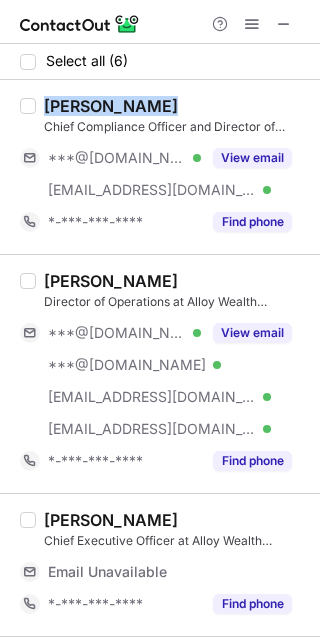copy on "Erica Elliott" 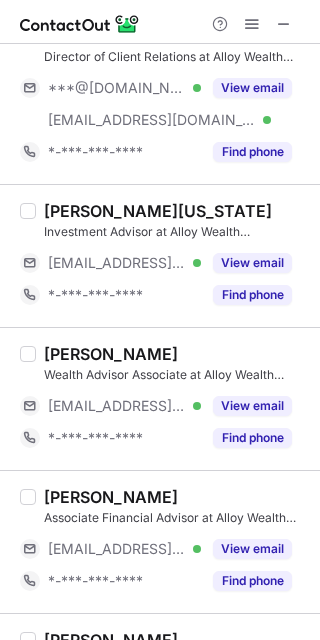scroll, scrollTop: 1813, scrollLeft: 0, axis: vertical 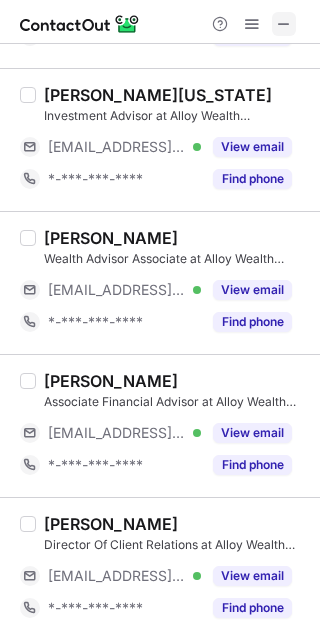 click at bounding box center (284, 24) 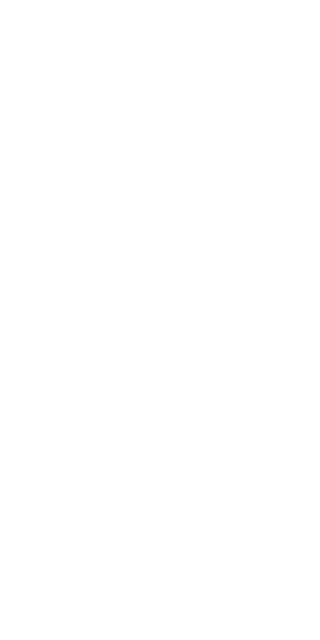 scroll, scrollTop: 0, scrollLeft: 0, axis: both 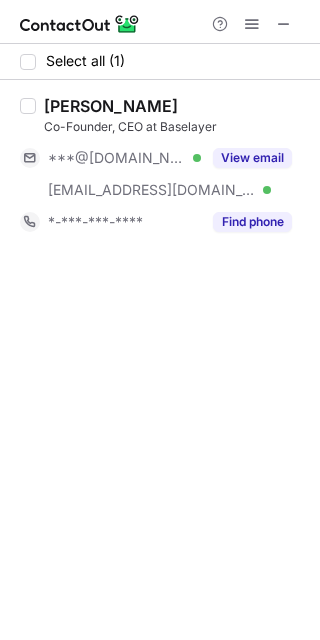 click on "Jonathan Awad" at bounding box center [111, 106] 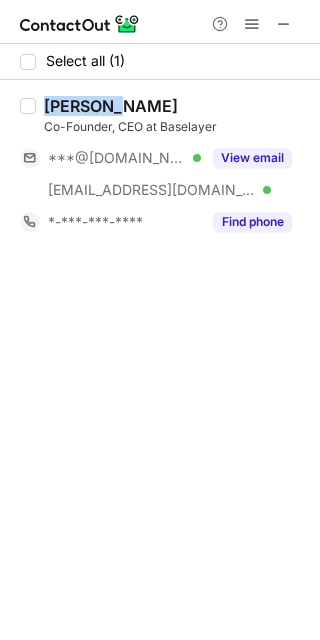 click on "Jonathan Awad" at bounding box center [111, 106] 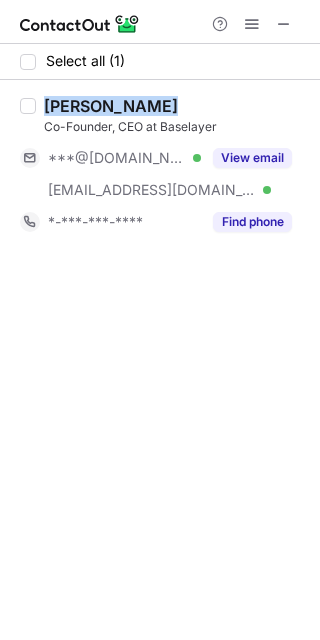 copy on "Jonathan Awad" 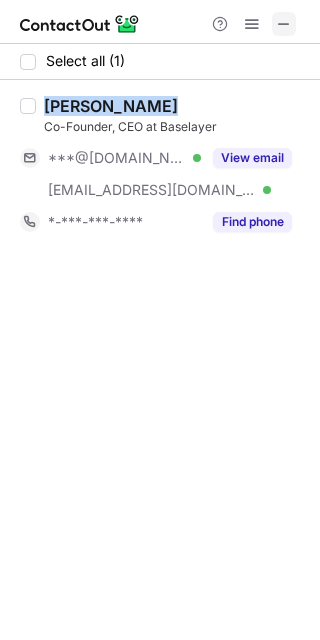 click at bounding box center (284, 24) 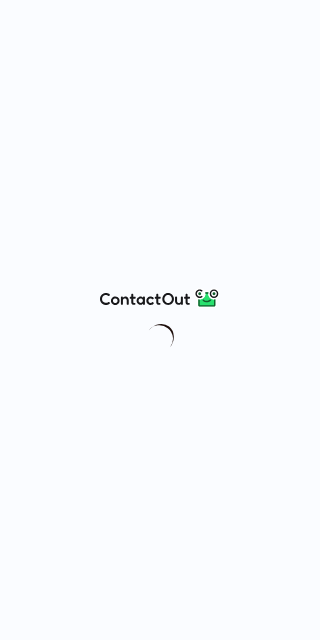 scroll, scrollTop: 0, scrollLeft: 0, axis: both 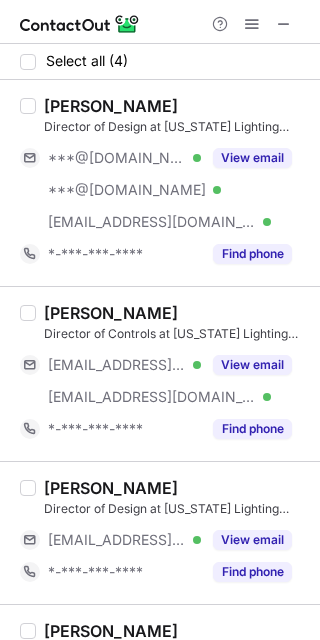 click on "[PERSON_NAME]" at bounding box center [111, 106] 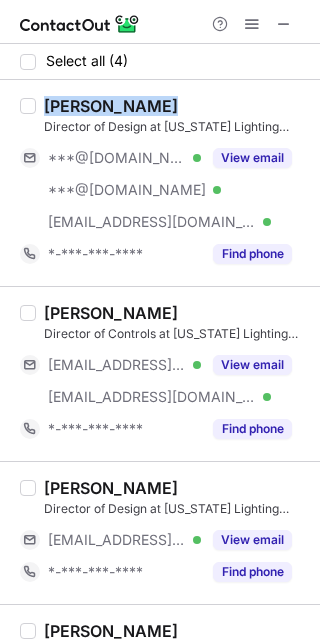 click on "[PERSON_NAME]" at bounding box center [111, 106] 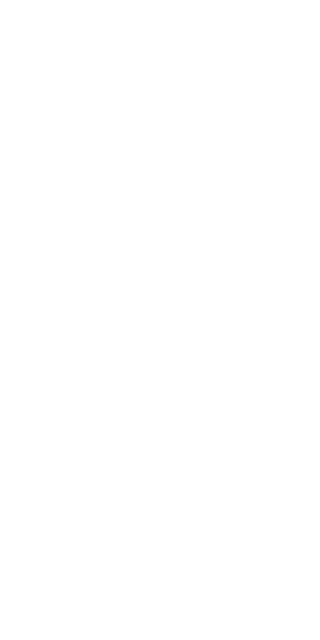 scroll, scrollTop: 0, scrollLeft: 0, axis: both 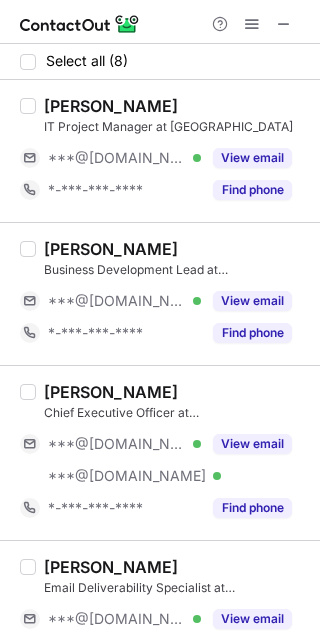 click on "Anastasiia Ivannikov" at bounding box center [111, 392] 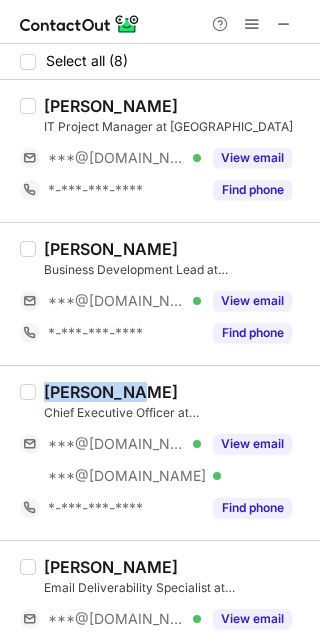 click on "Anastasiia Ivannikov" at bounding box center [111, 392] 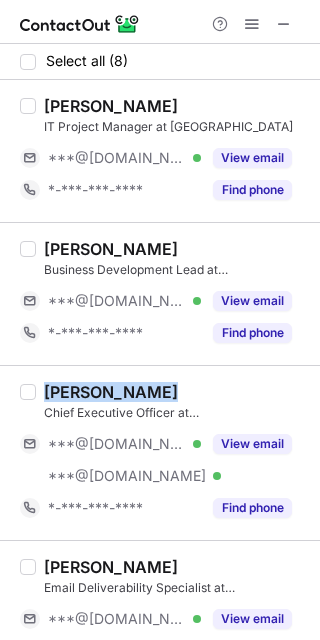 copy on "Anastasiia Ivannikov" 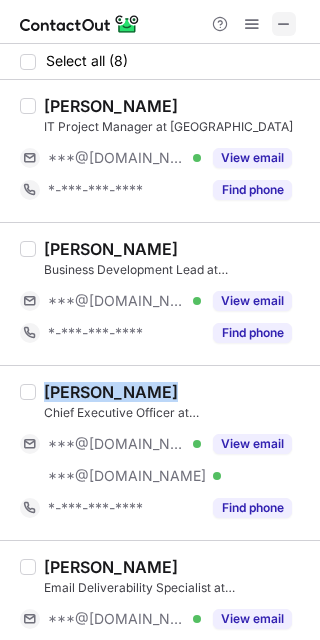 click at bounding box center [284, 24] 